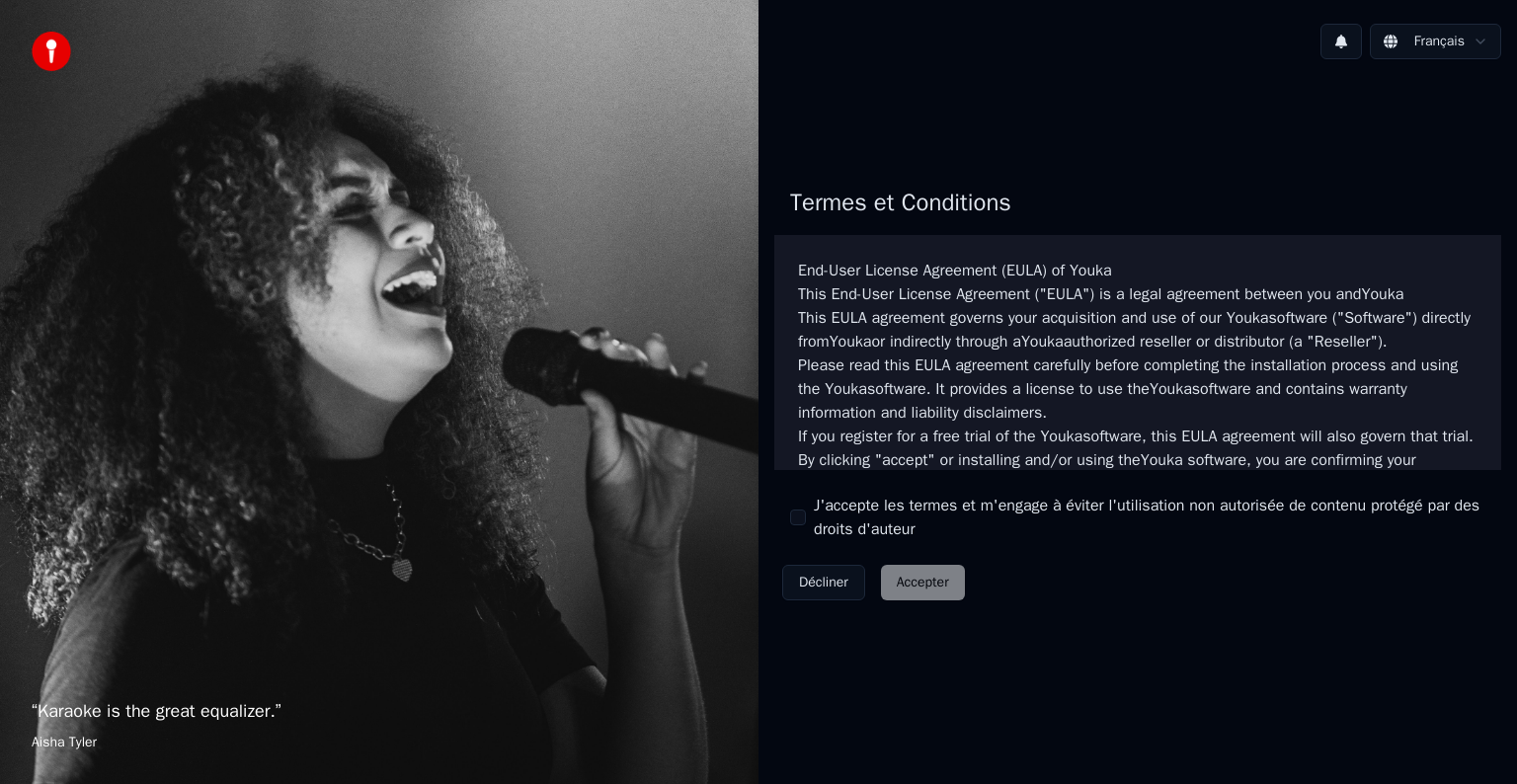 scroll, scrollTop: 0, scrollLeft: 0, axis: both 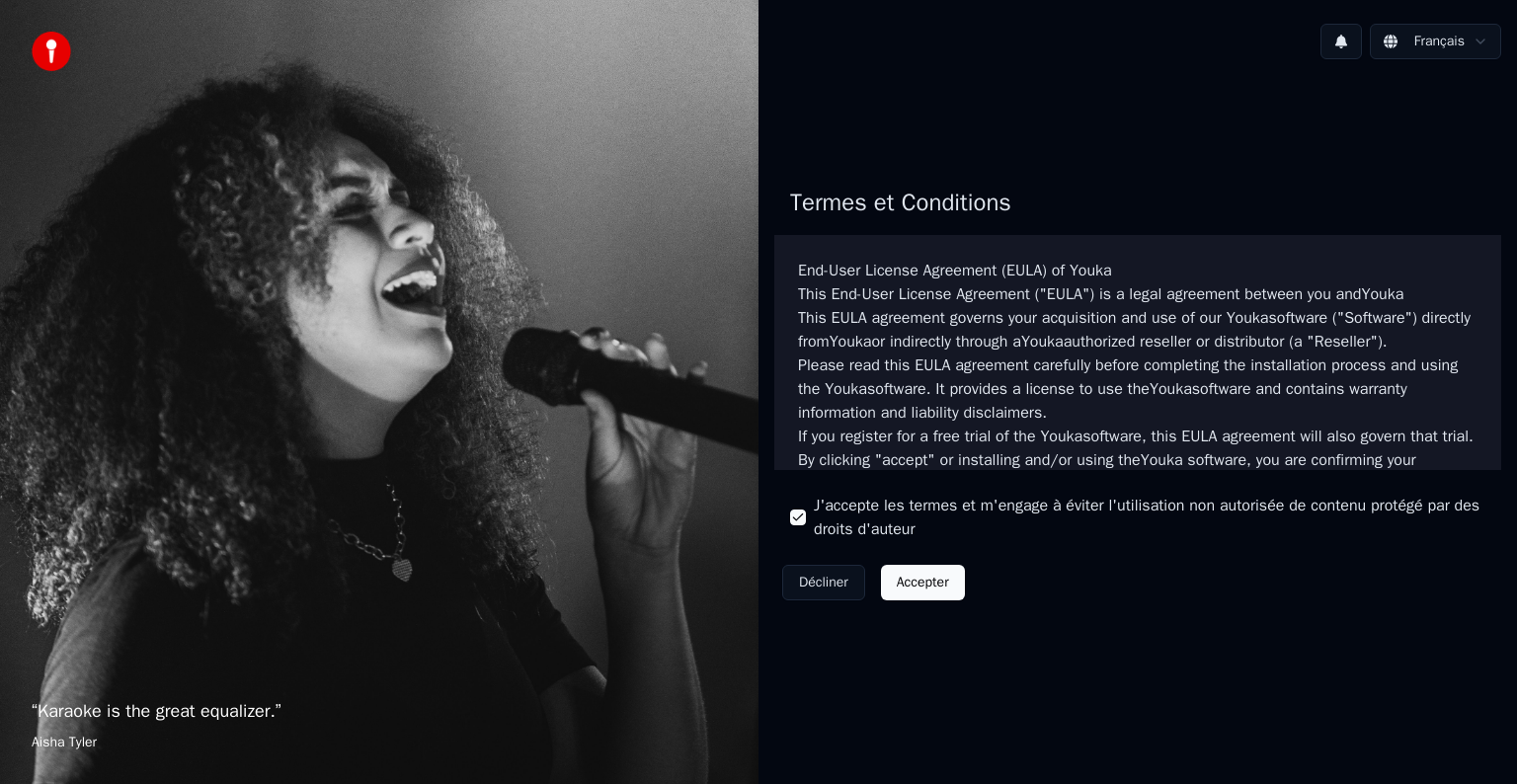 drag, startPoint x: 937, startPoint y: 573, endPoint x: 939, endPoint y: 584, distance: 11.18034 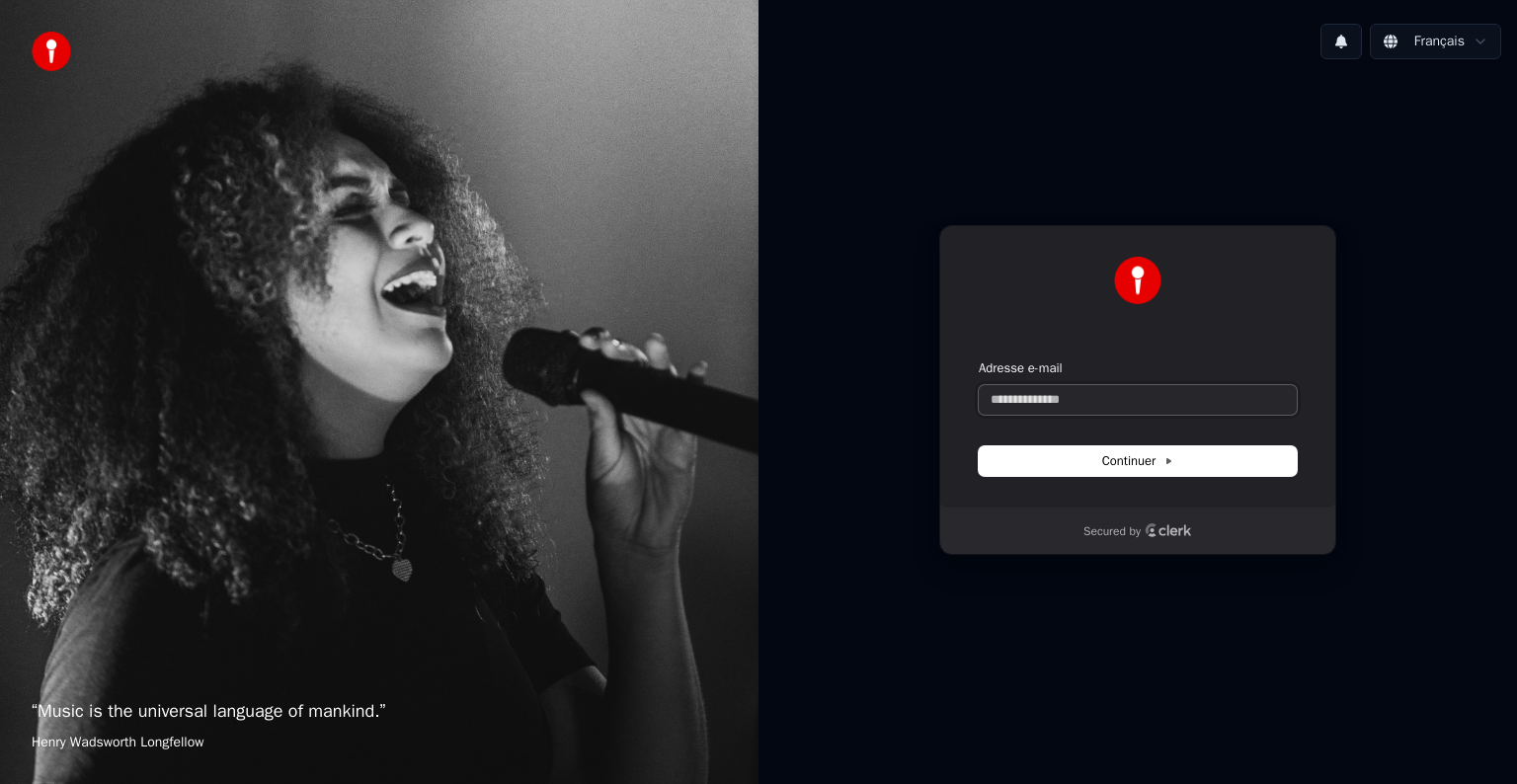click on "Adresse e-mail" at bounding box center [1138, 400] 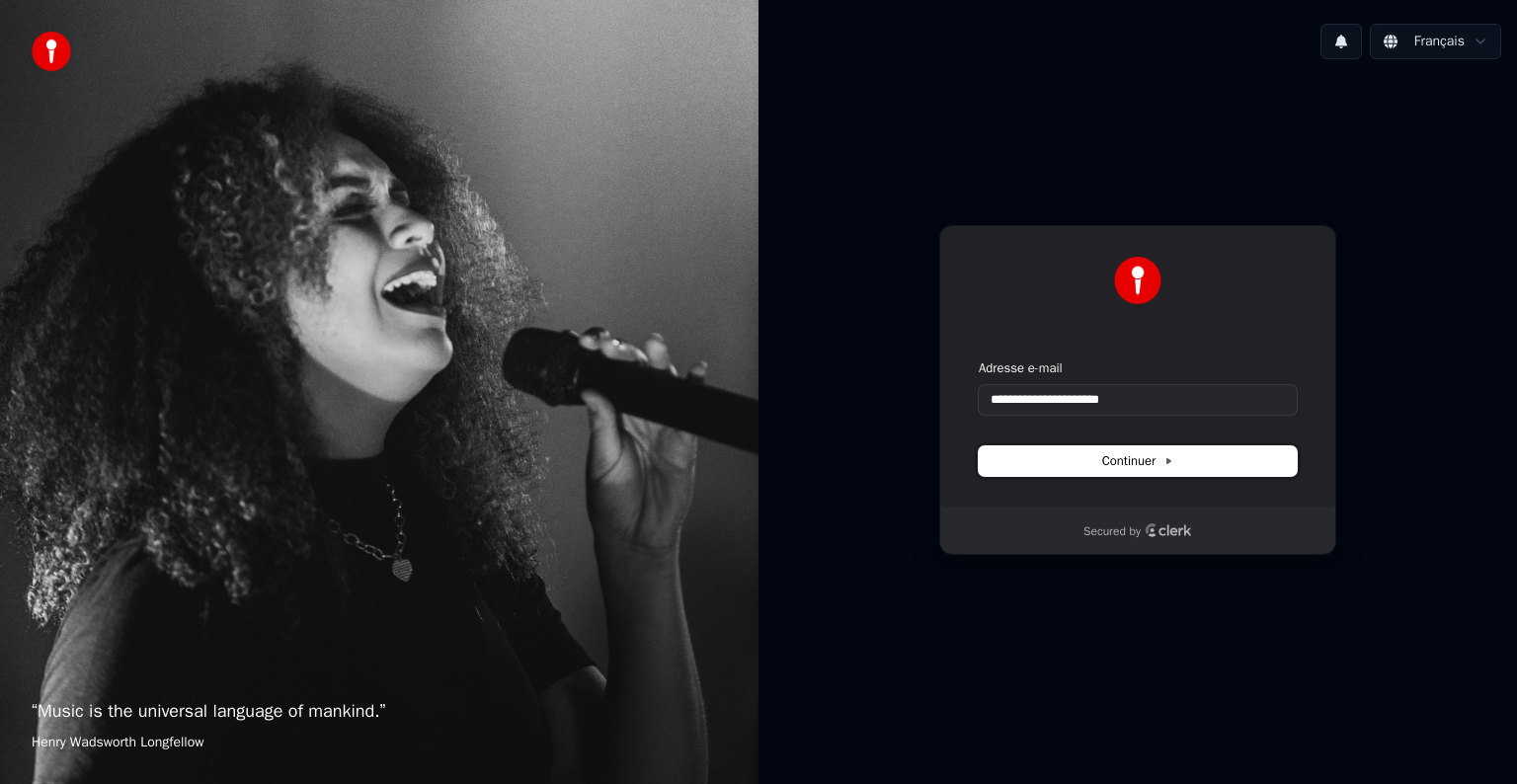 click on "Continuer" at bounding box center [1138, 461] 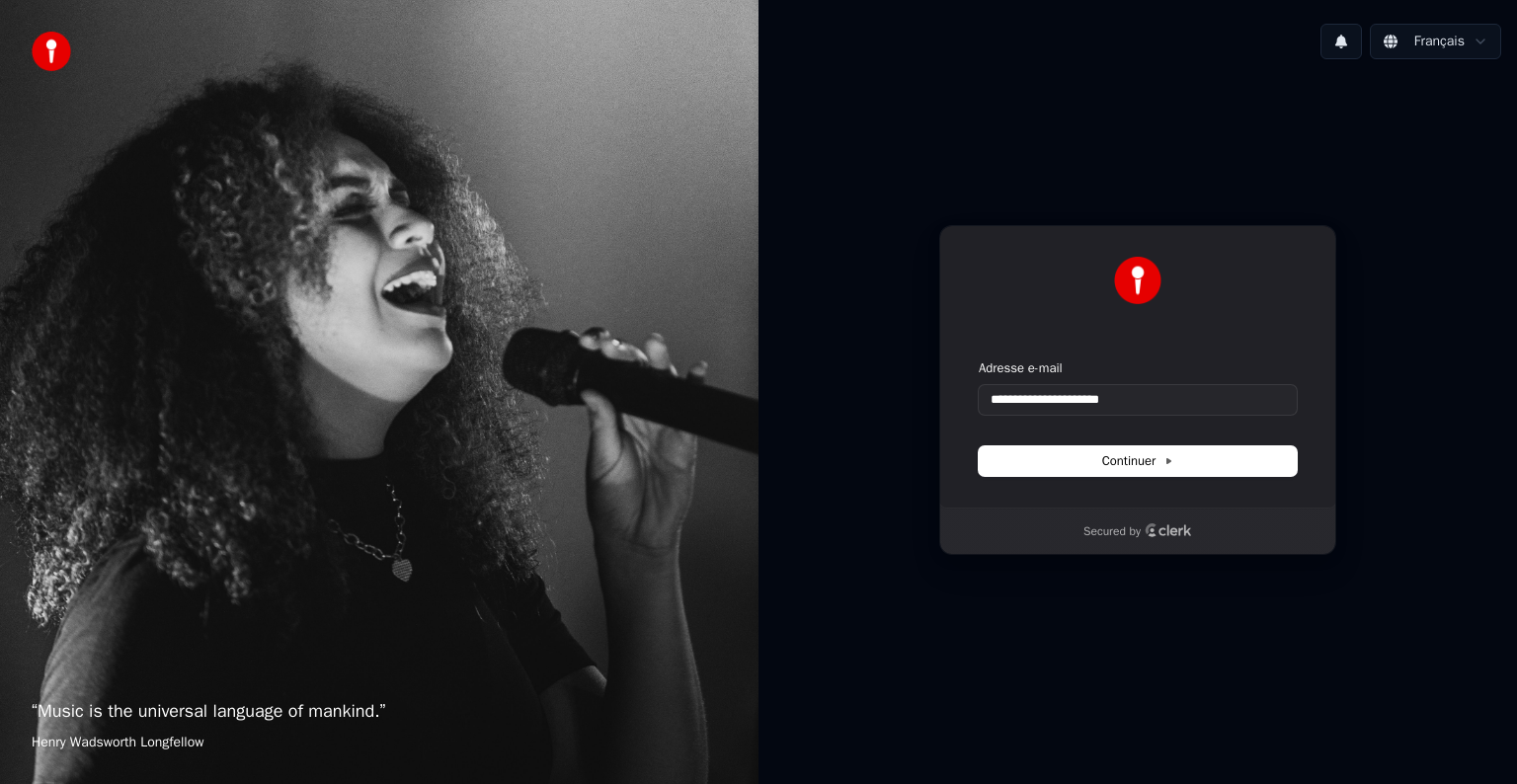 type on "**********" 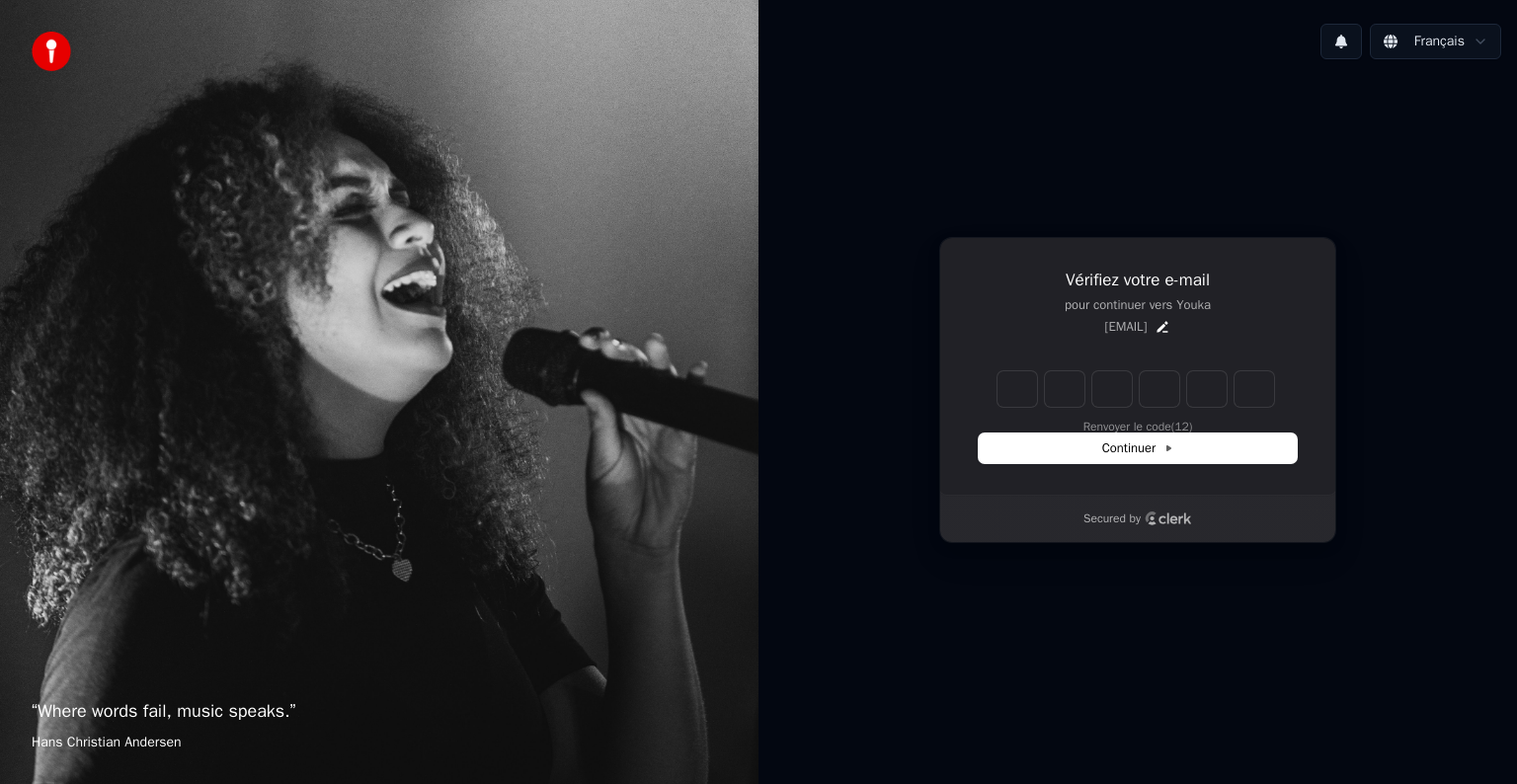 type on "*" 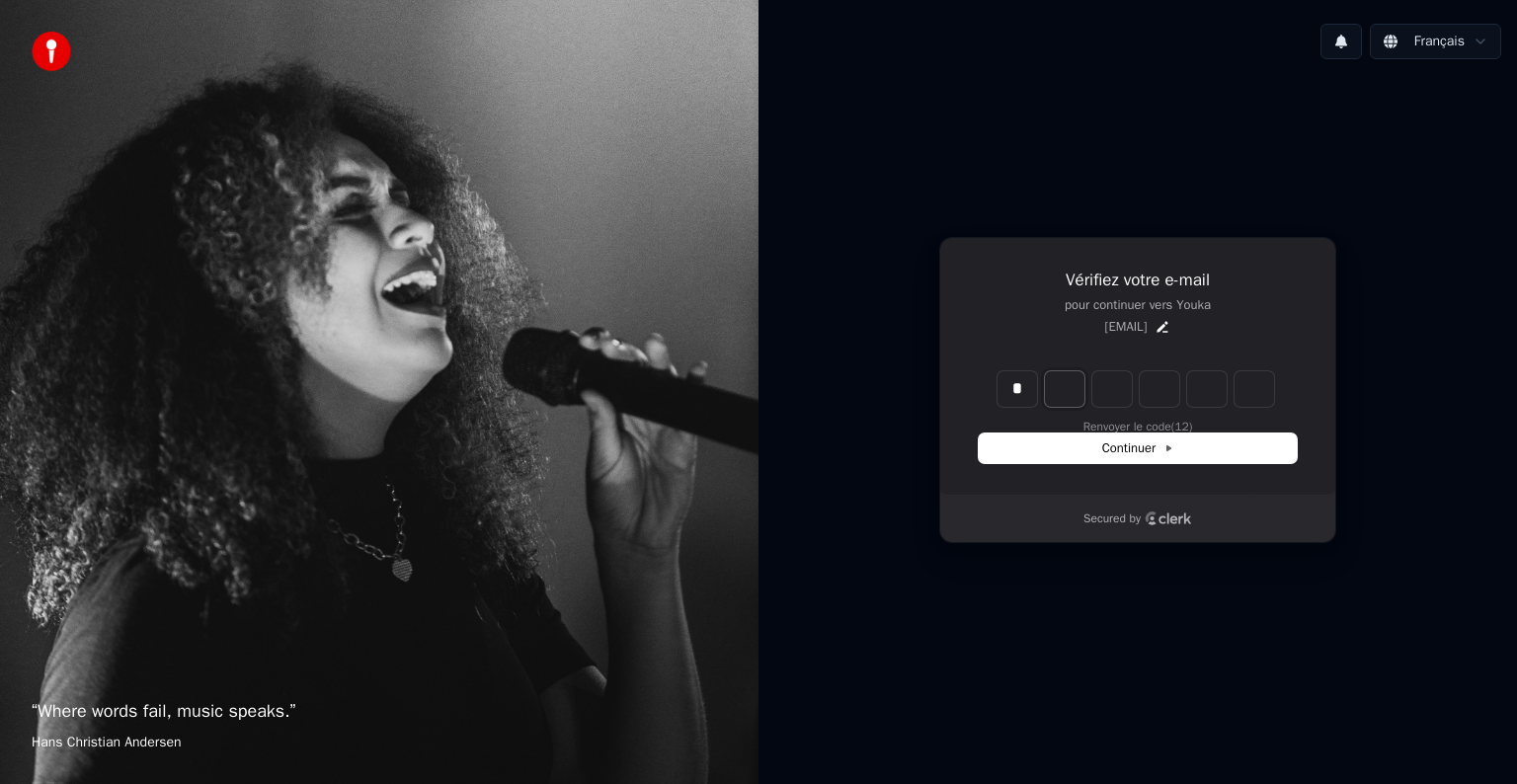 type on "*" 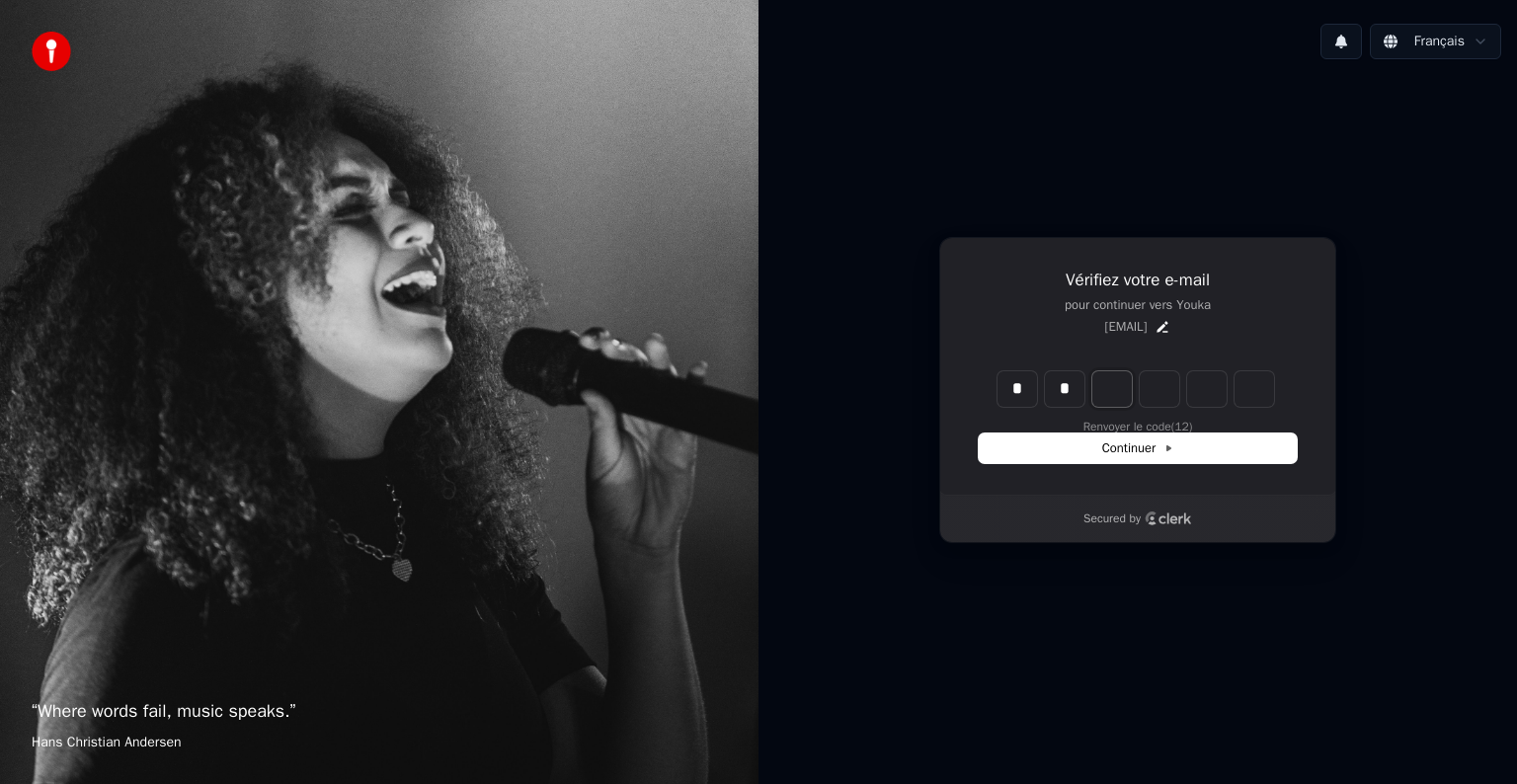 type on "**" 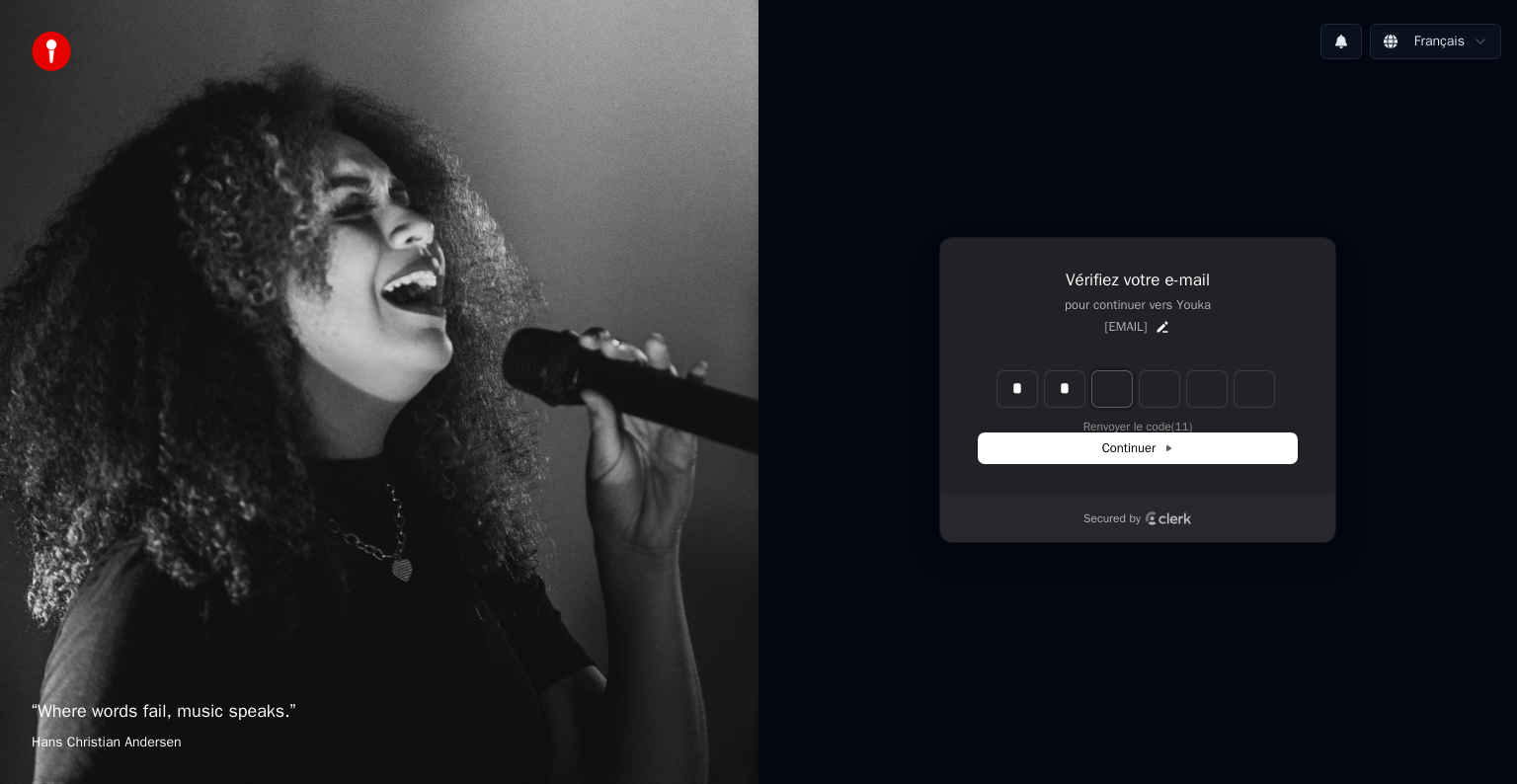type on "*" 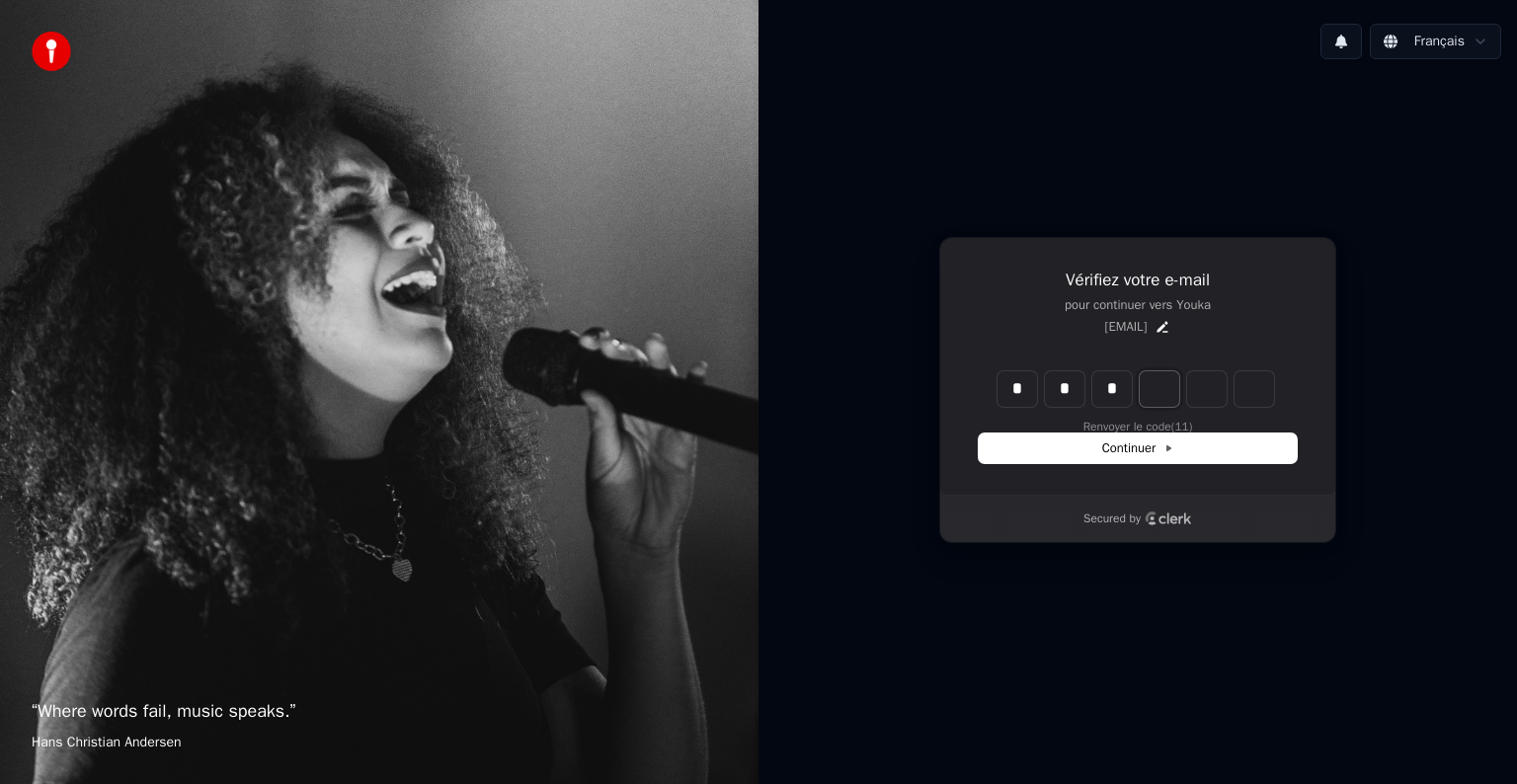 type on "***" 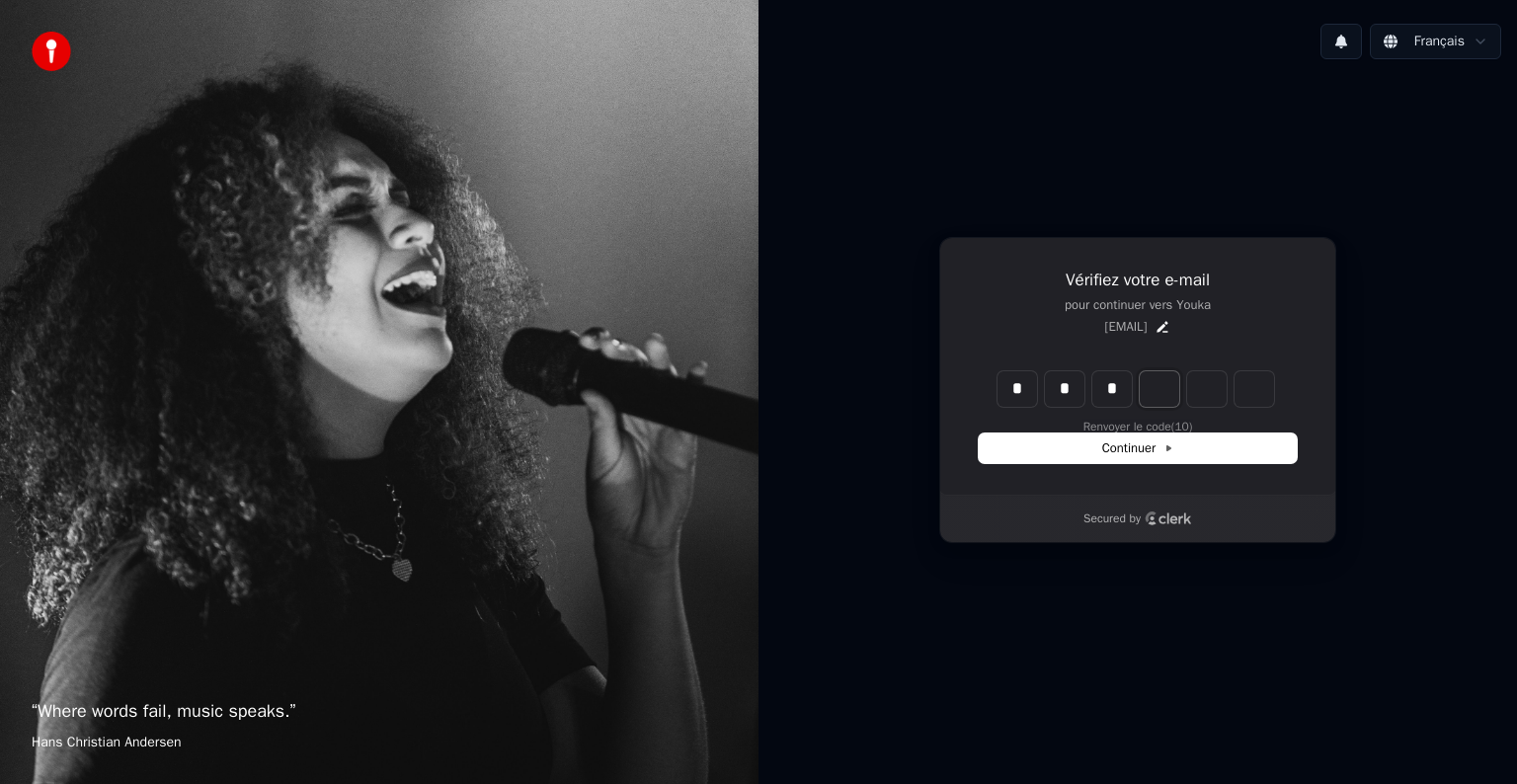 type on "*" 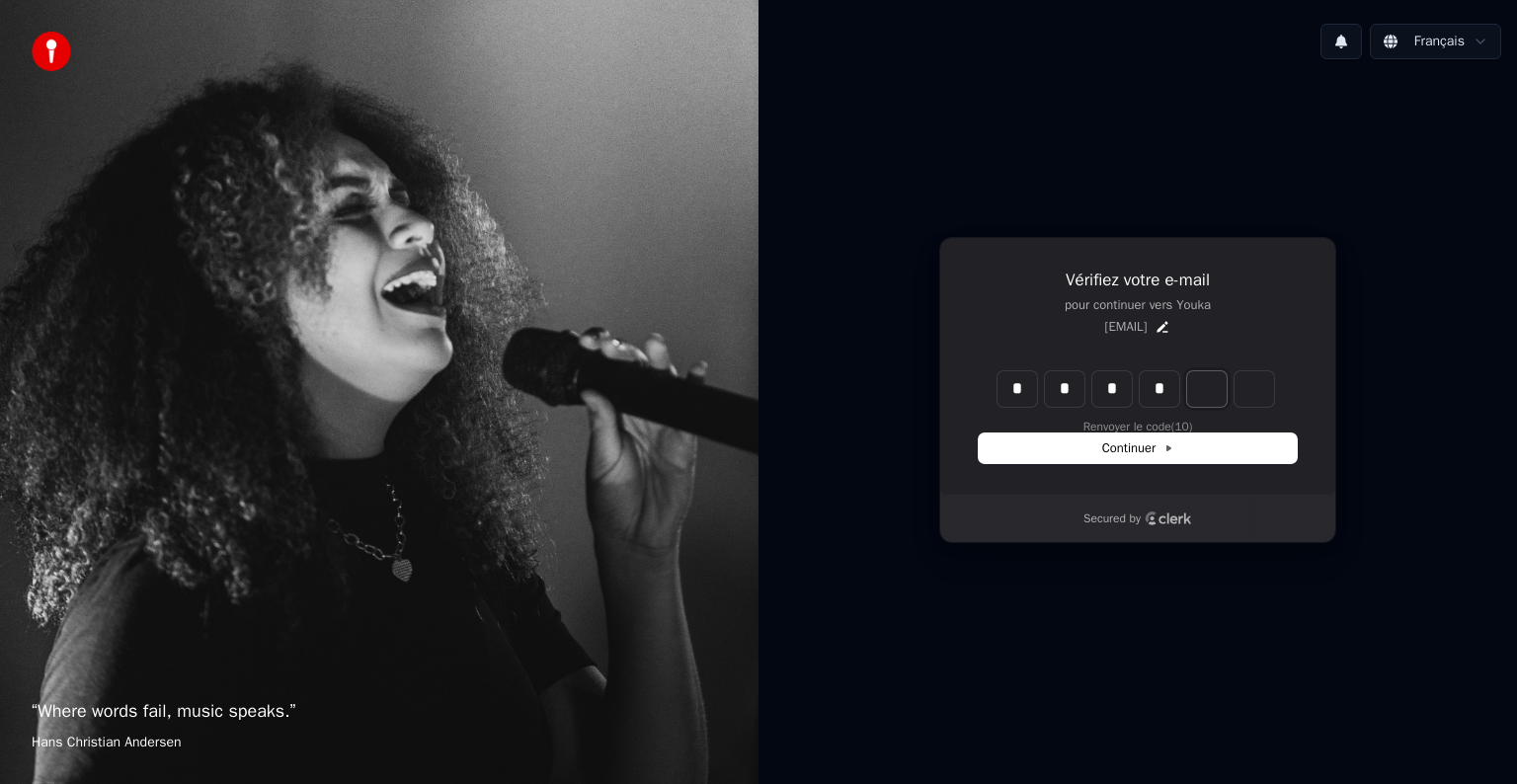 type on "****" 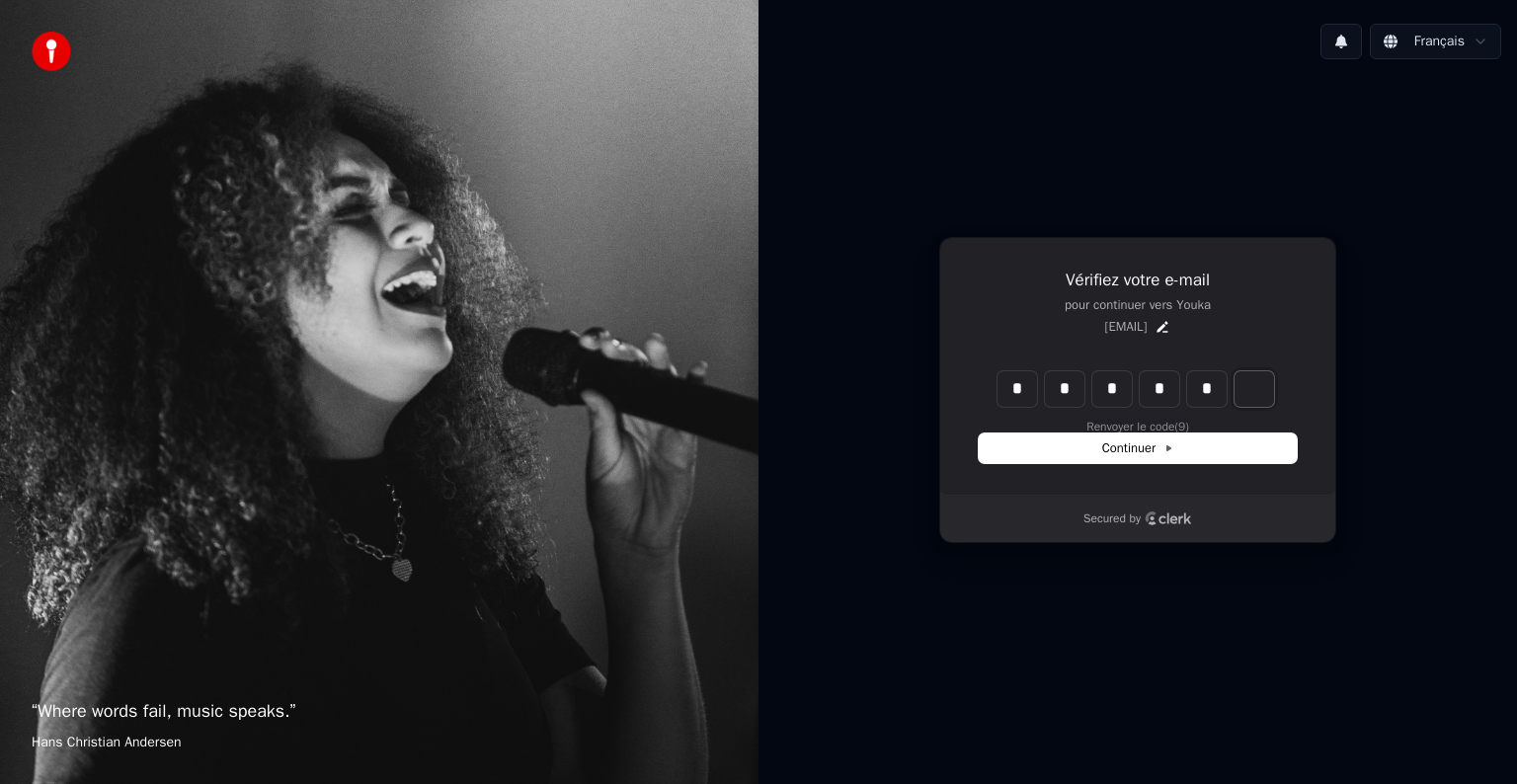type on "******" 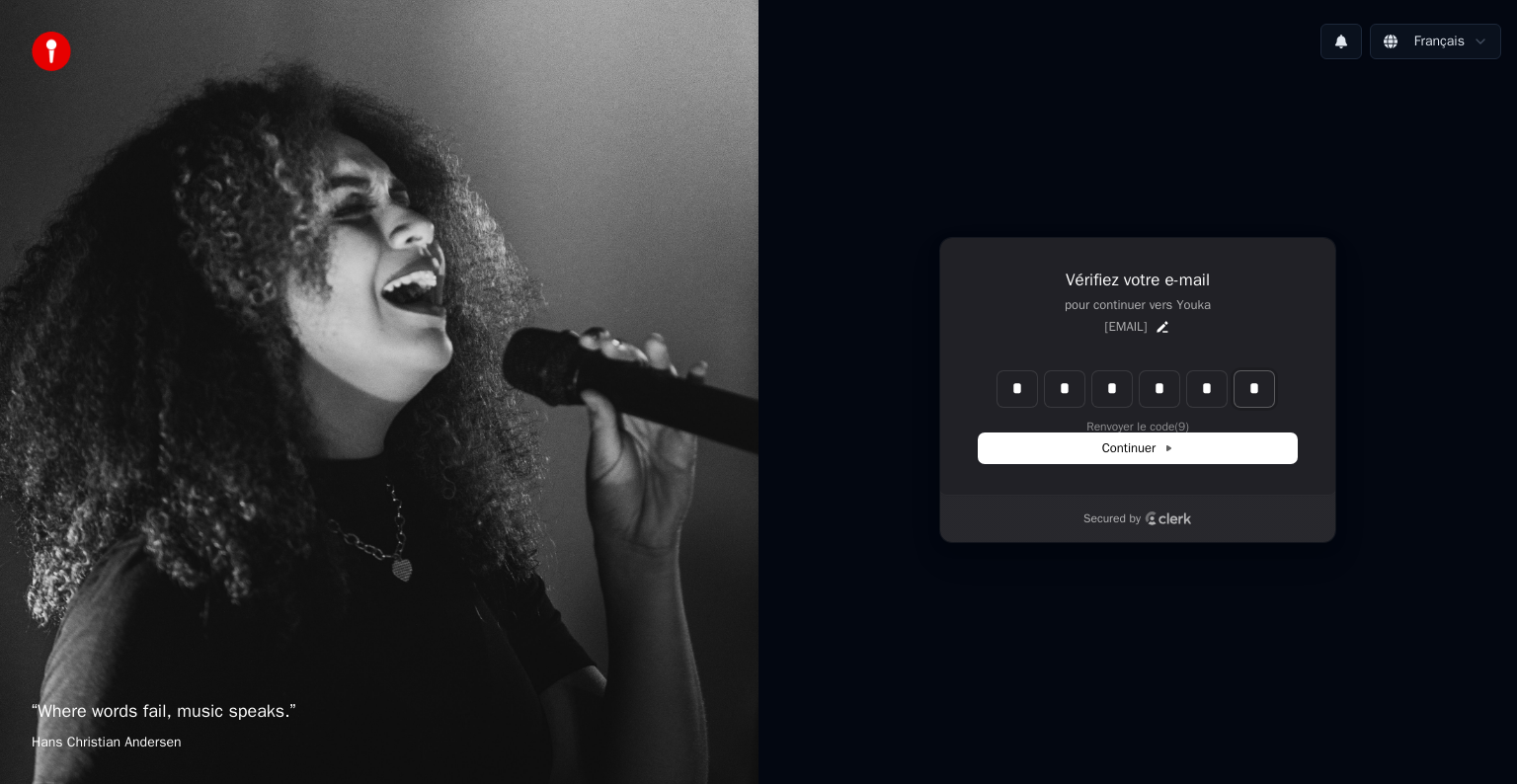 type on "*" 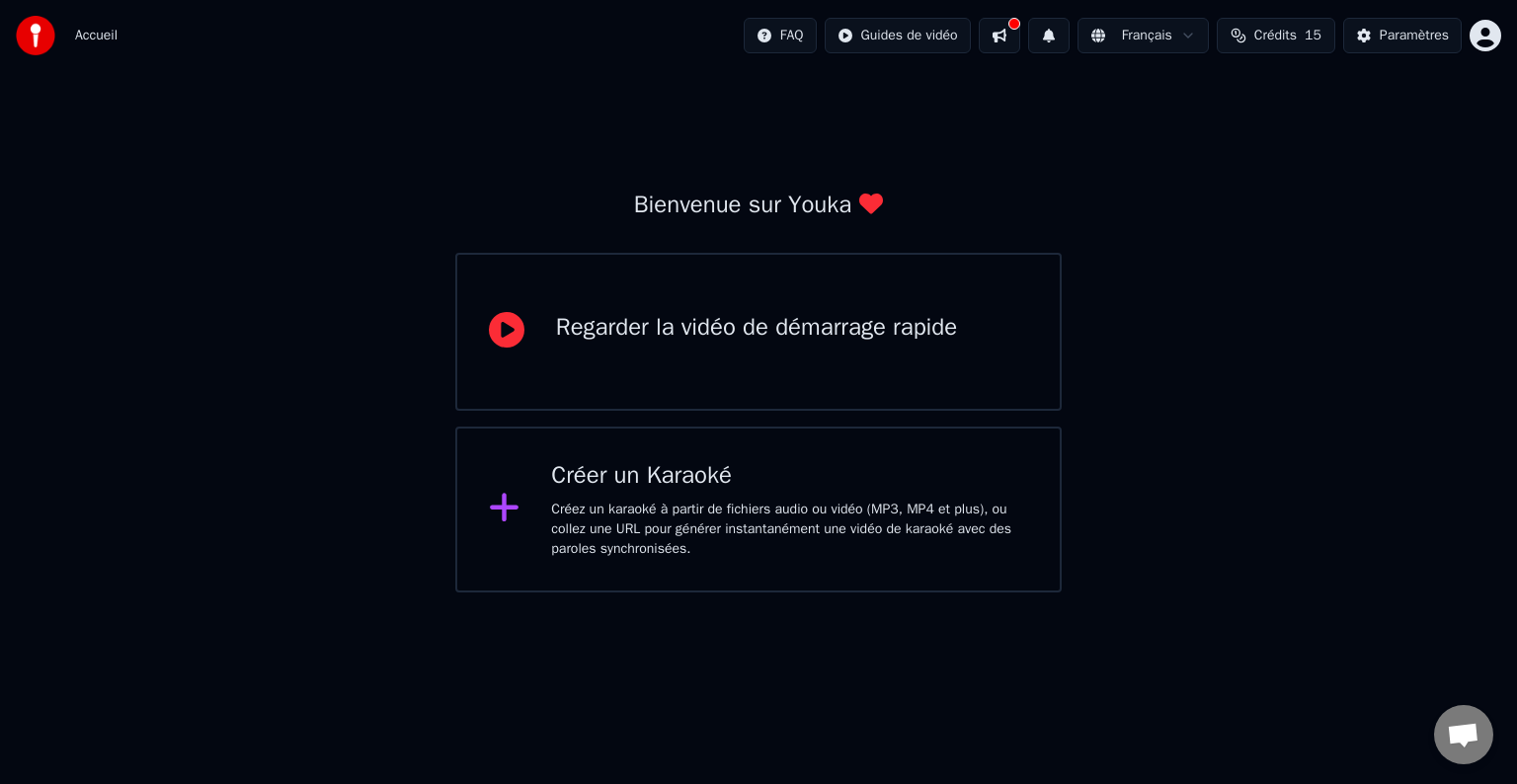 click on "Regarder la vidéo de démarrage rapide" at bounding box center [758, 332] 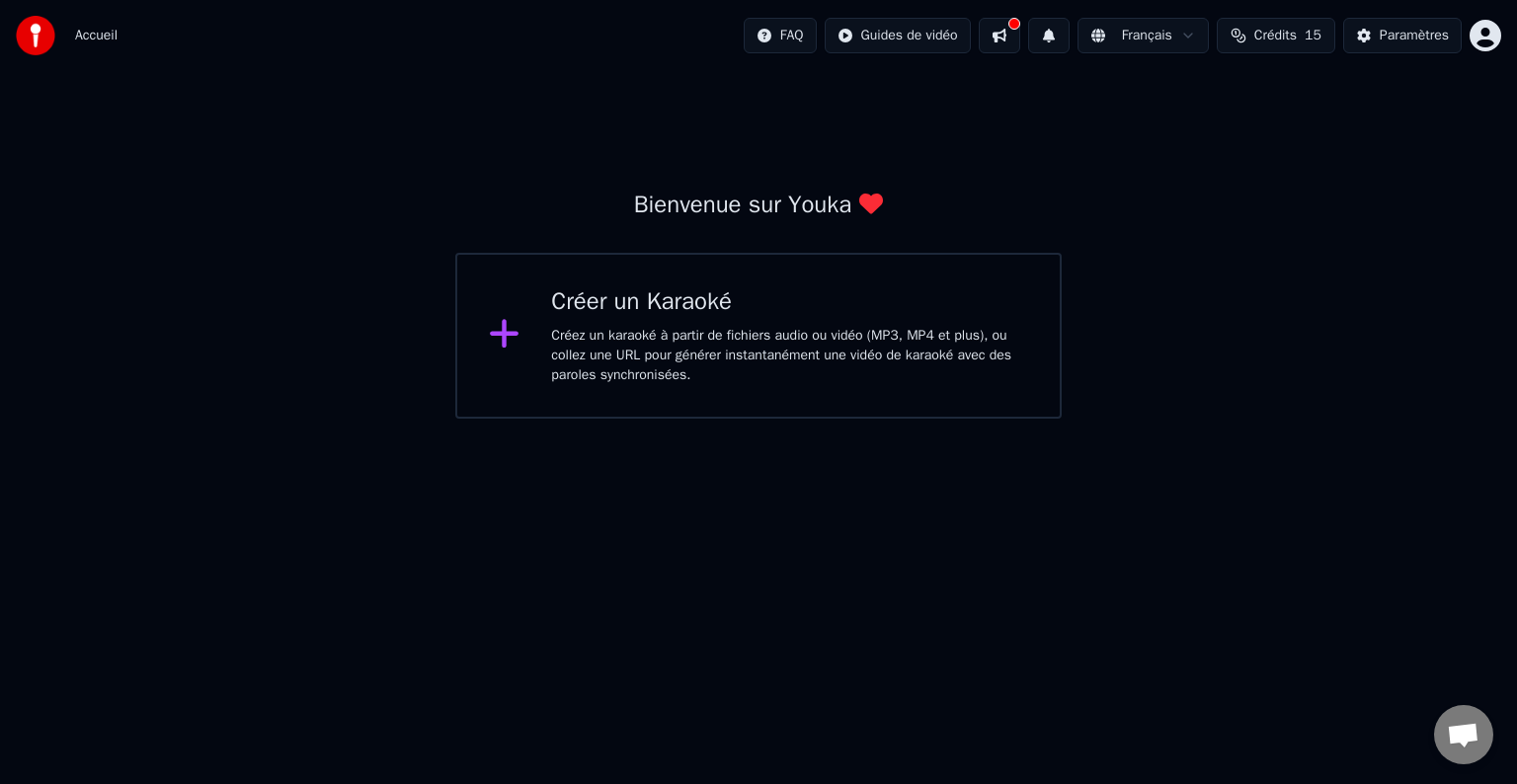 click on "Accueil FAQ Guides de vidéo Français Crédits 15 Paramètres Bienvenue sur Youka Créer un Karaoké Créez un karaoké à partir de fichiers audio ou vidéo (MP3, MP4 et plus), ou collez une URL pour générer instantanément une vidéo de karaoké avec des paroles synchronisées." at bounding box center (758, 209) 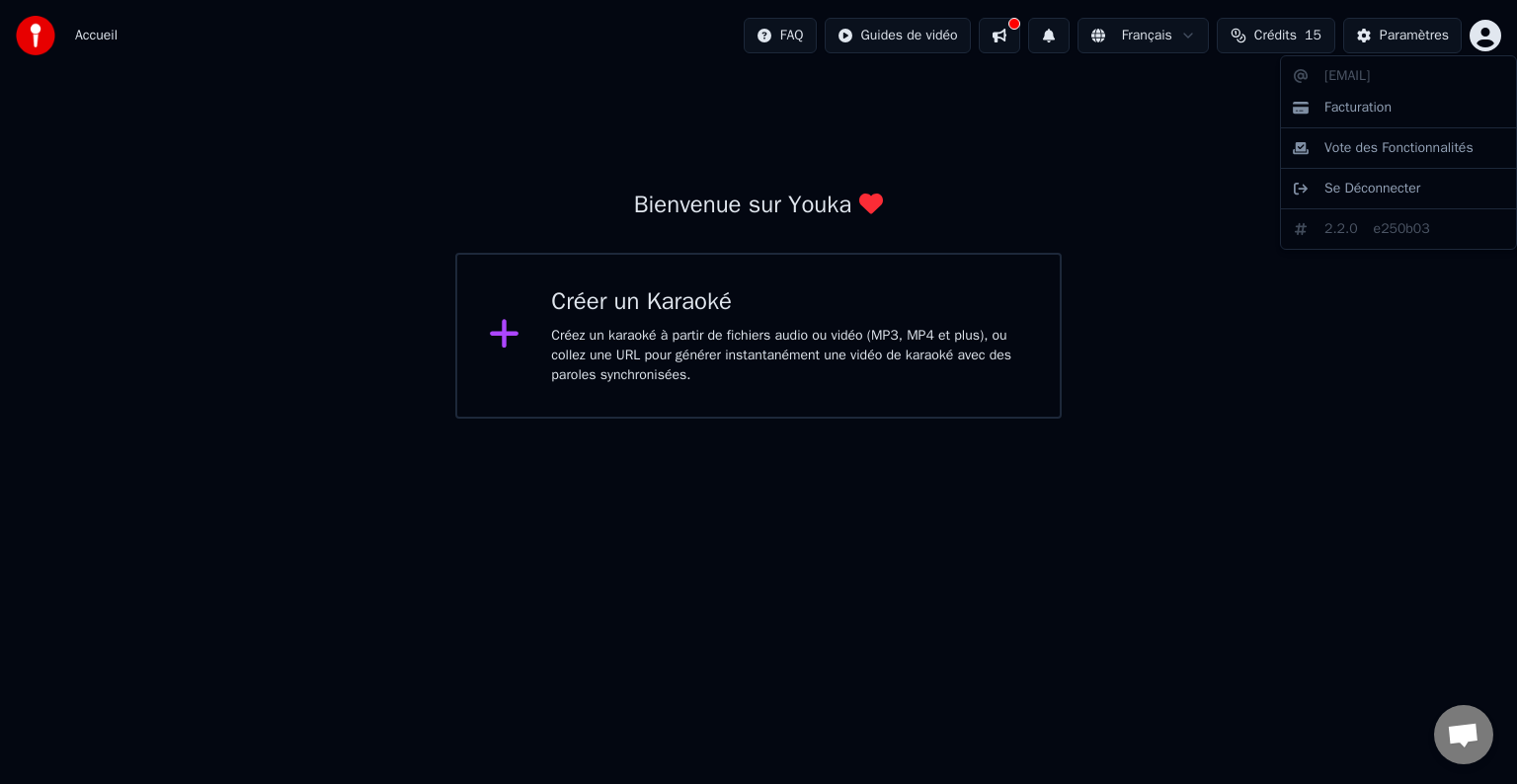 click on "Accueil FAQ Guides de vidéo Français Crédits 15 Paramètres Bienvenue sur Youka Créer un Karaoké Créez un karaoké à partir de fichiers audio ou vidéo (MP3, MP4 et plus), ou collez une URL pour générer instantanément une vidéo de karaoké avec des paroles synchronisées.
[EMAIL] Facturation Vote des Fonctionnalités Se Déconnecter 2.2.0 e250b03" at bounding box center (758, 209) 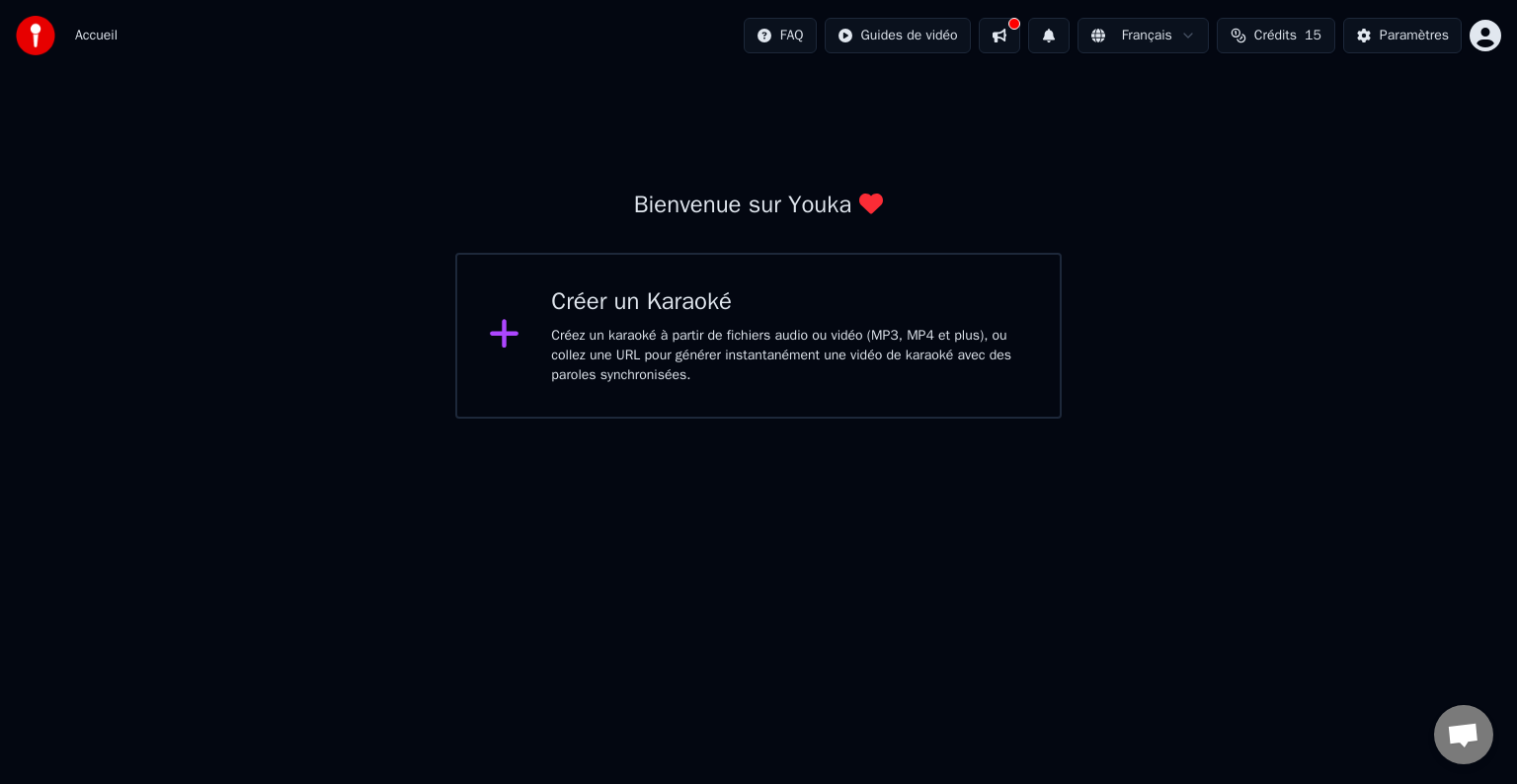 click 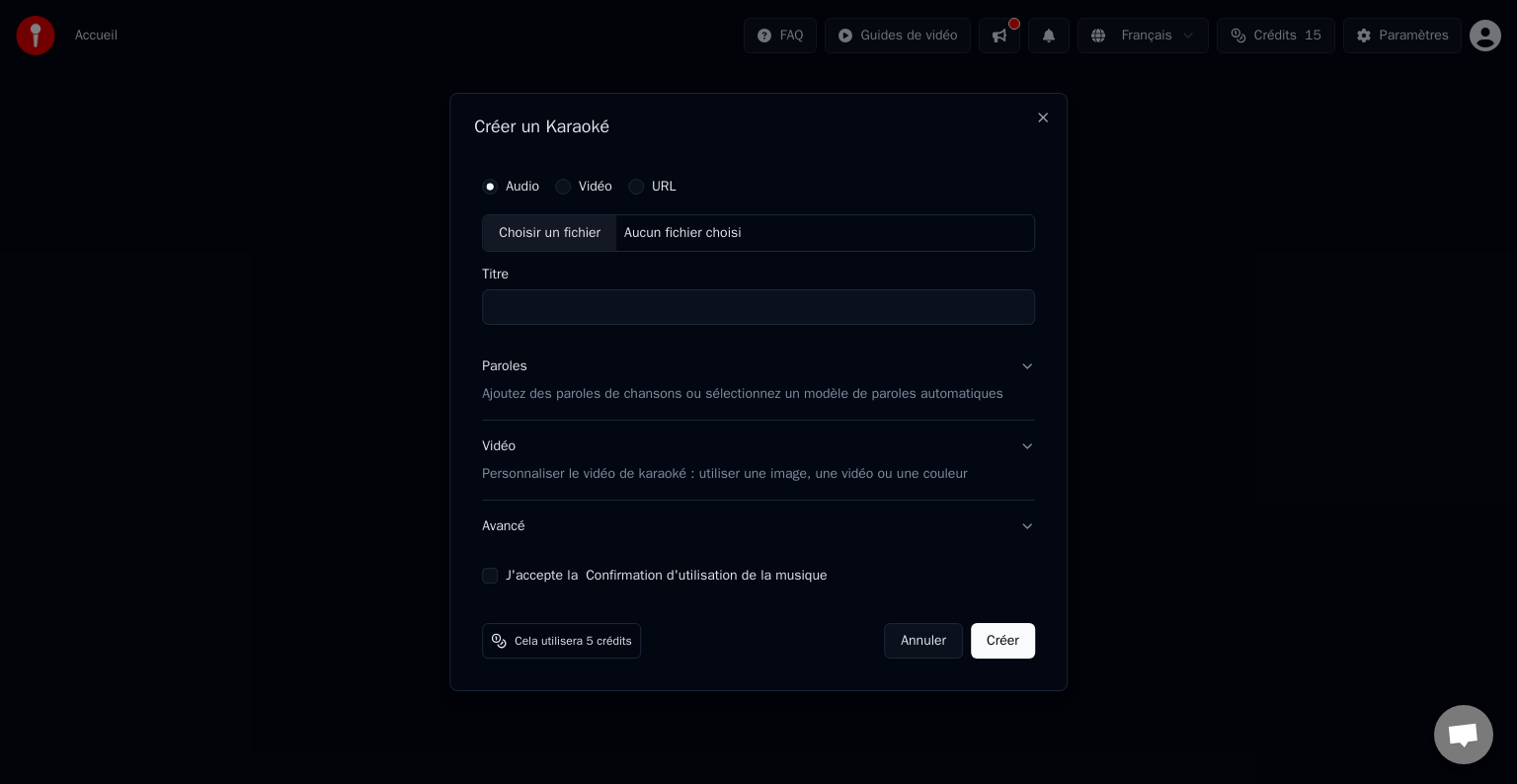 click on "Vidéo" at bounding box center [563, 187] 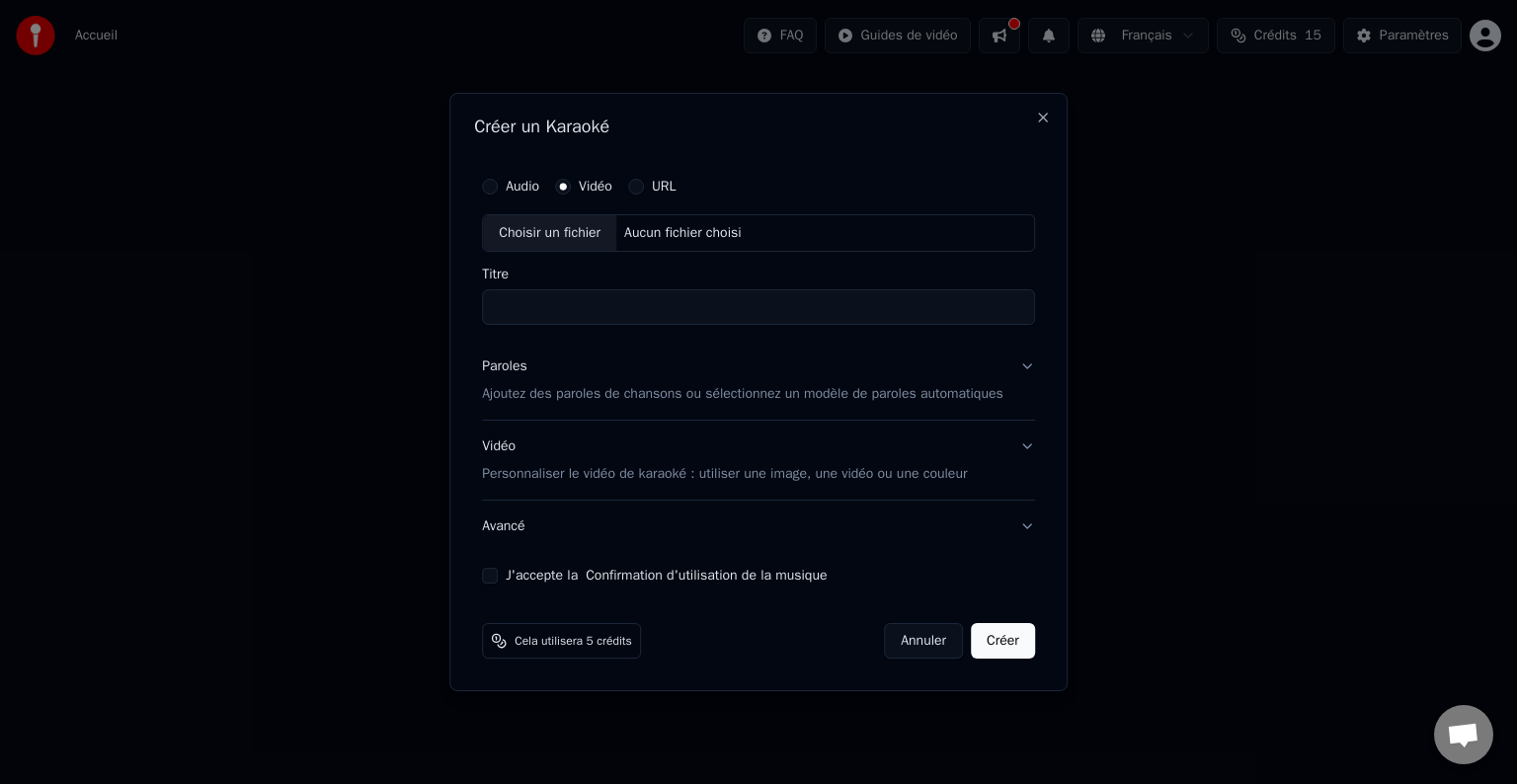 click on "Choisir un fichier" at bounding box center (549, 233) 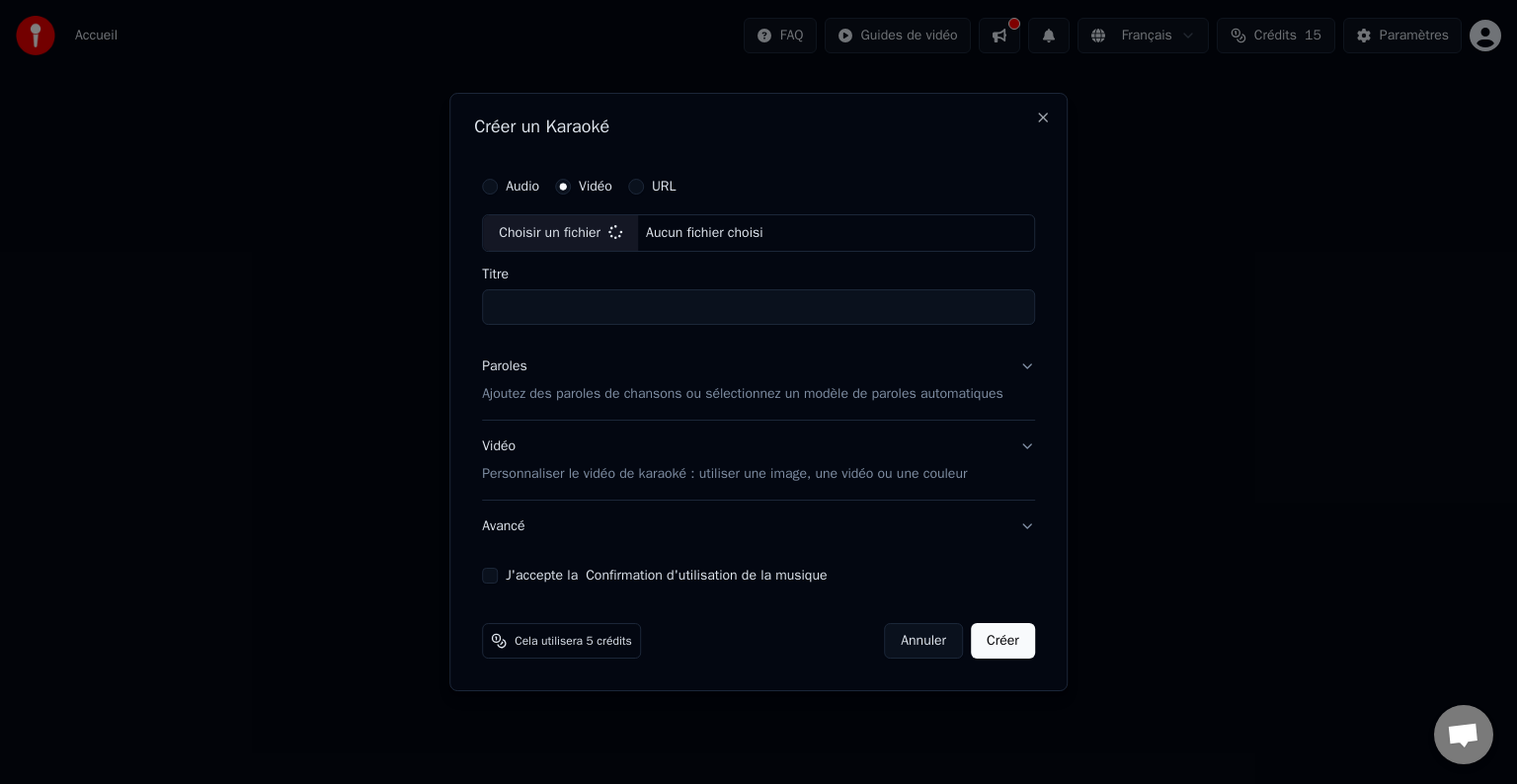 type on "**********" 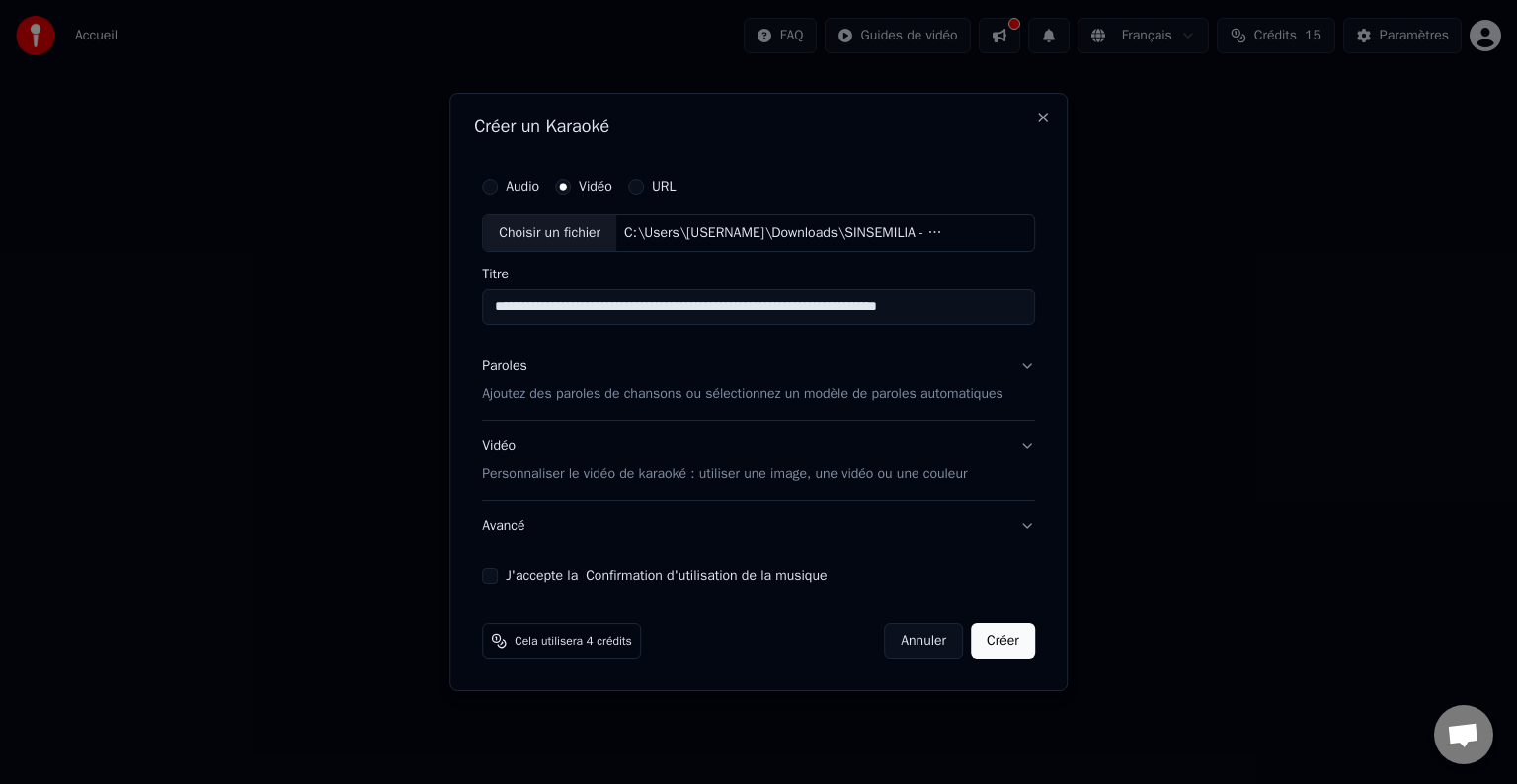 click on "J'accepte la   Confirmation d'utilisation de la musique" at bounding box center (758, 576) 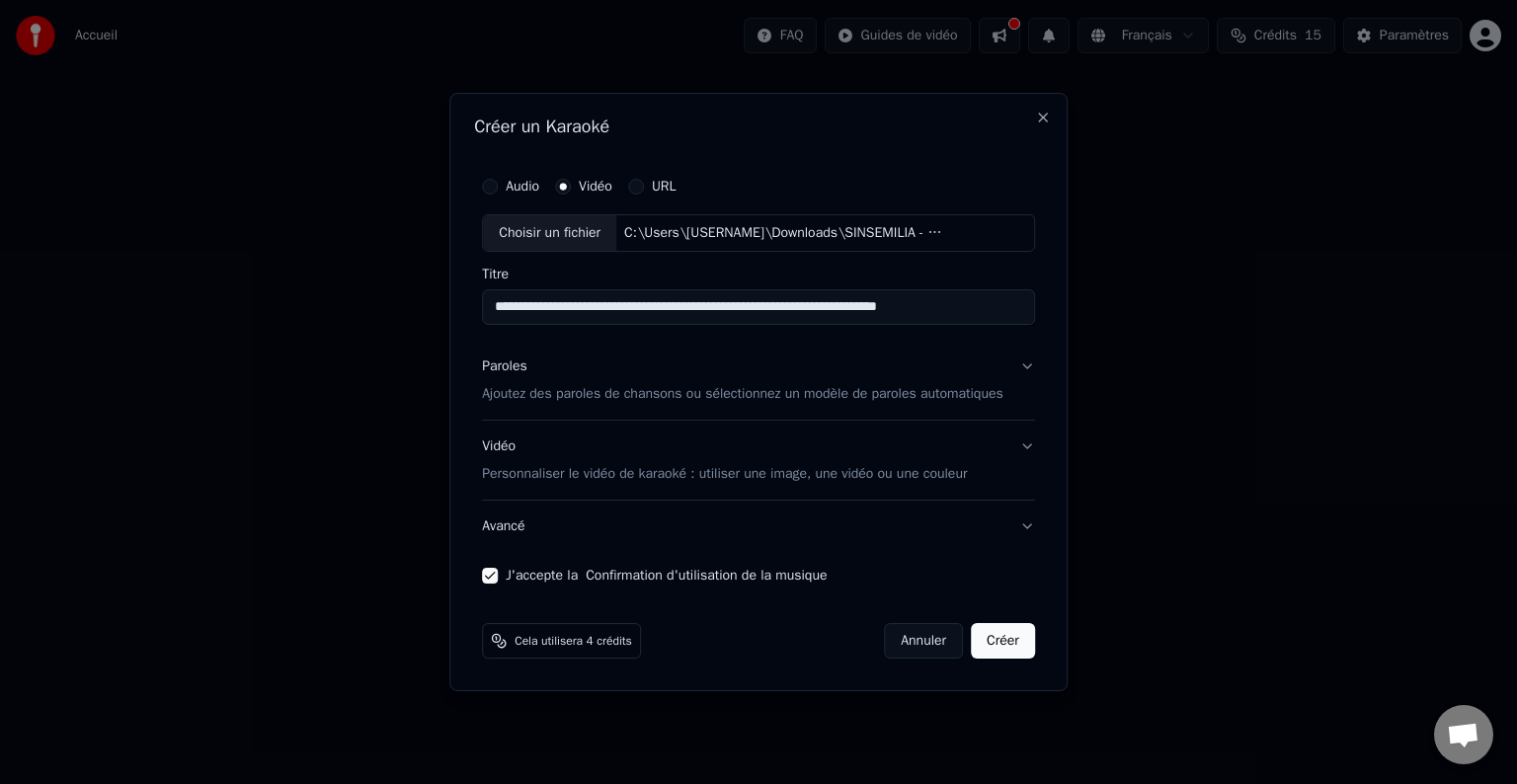 click on "Créer" at bounding box center [1002, 641] 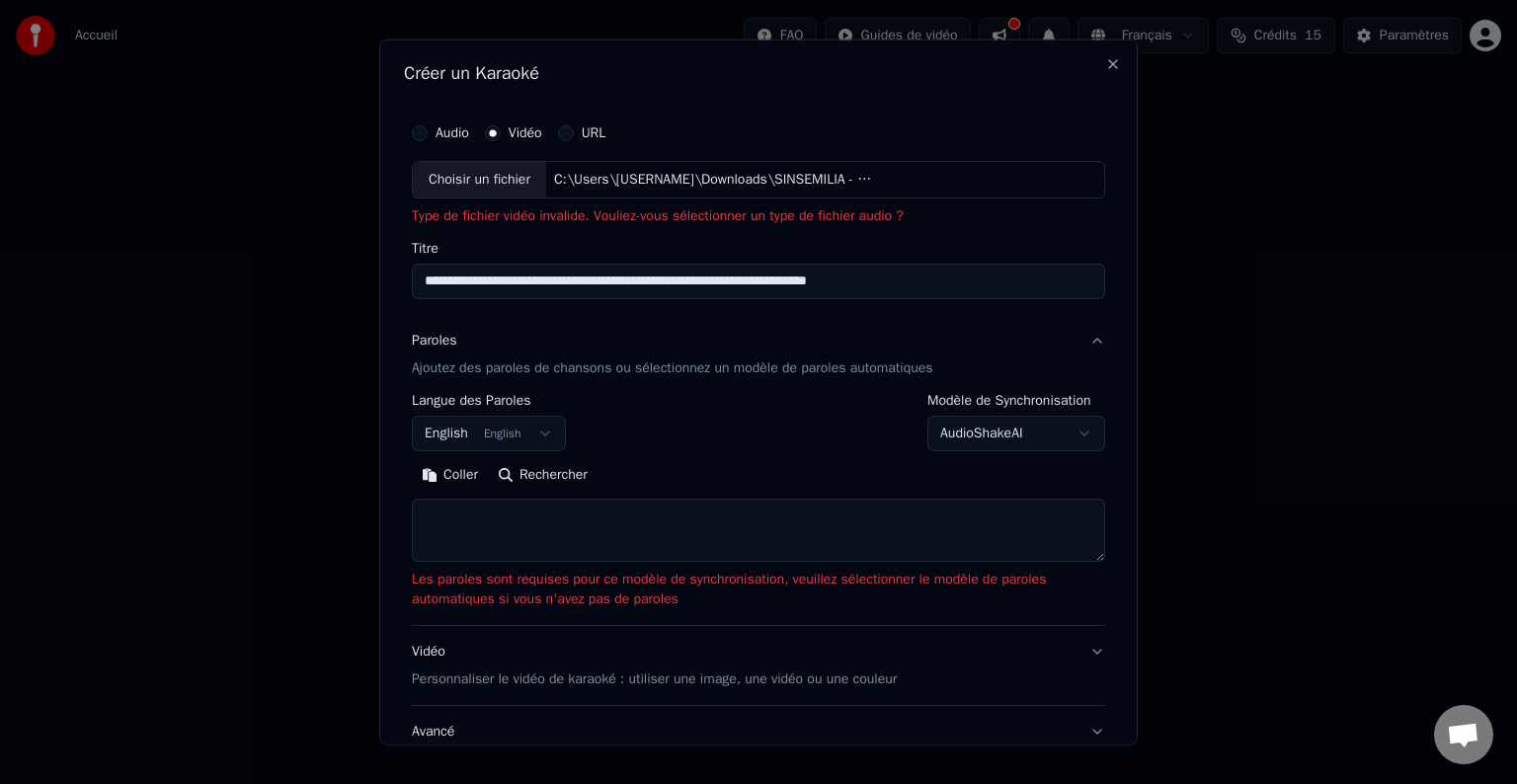 click on "English English" at bounding box center [489, 433] 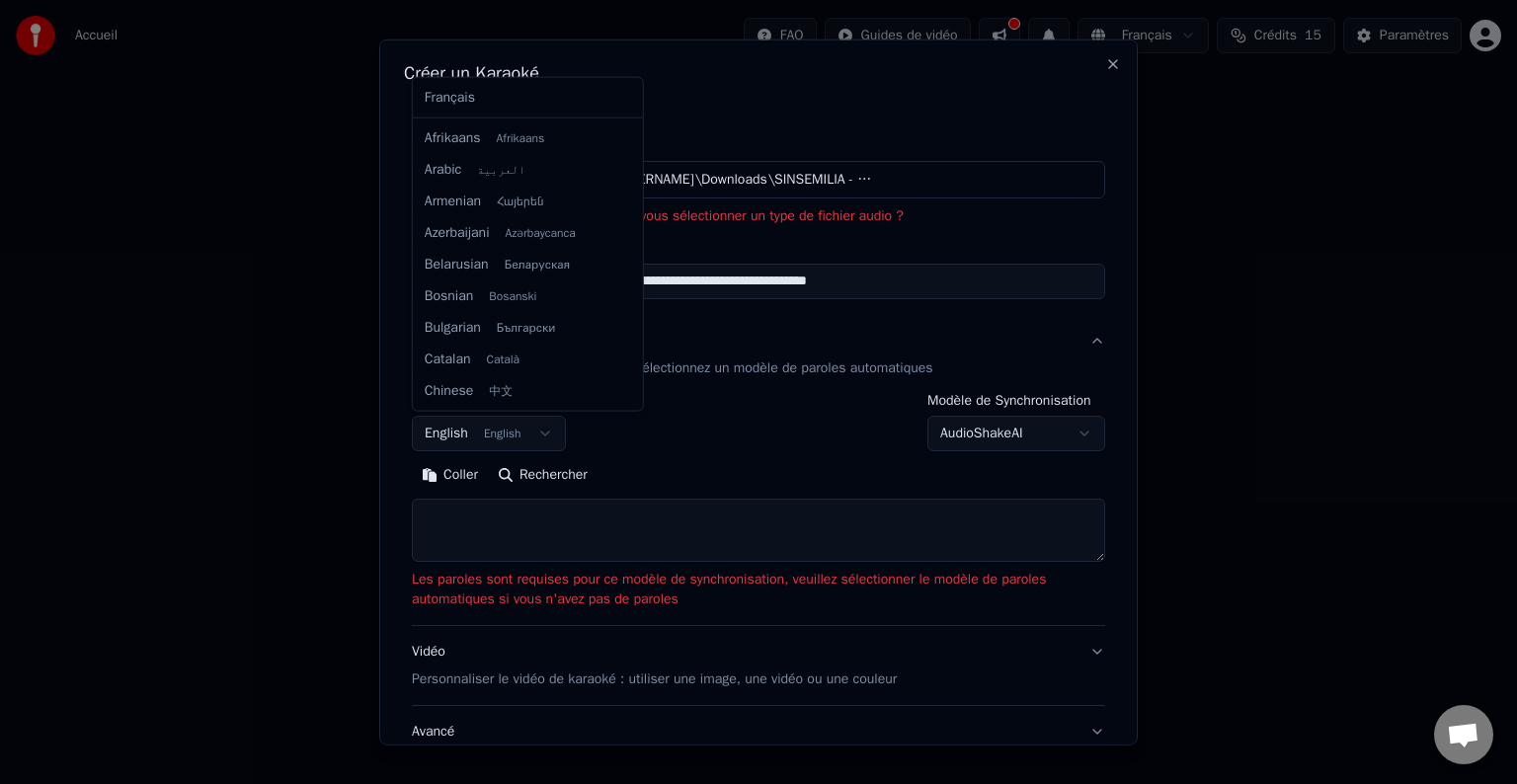 scroll, scrollTop: 158, scrollLeft: 0, axis: vertical 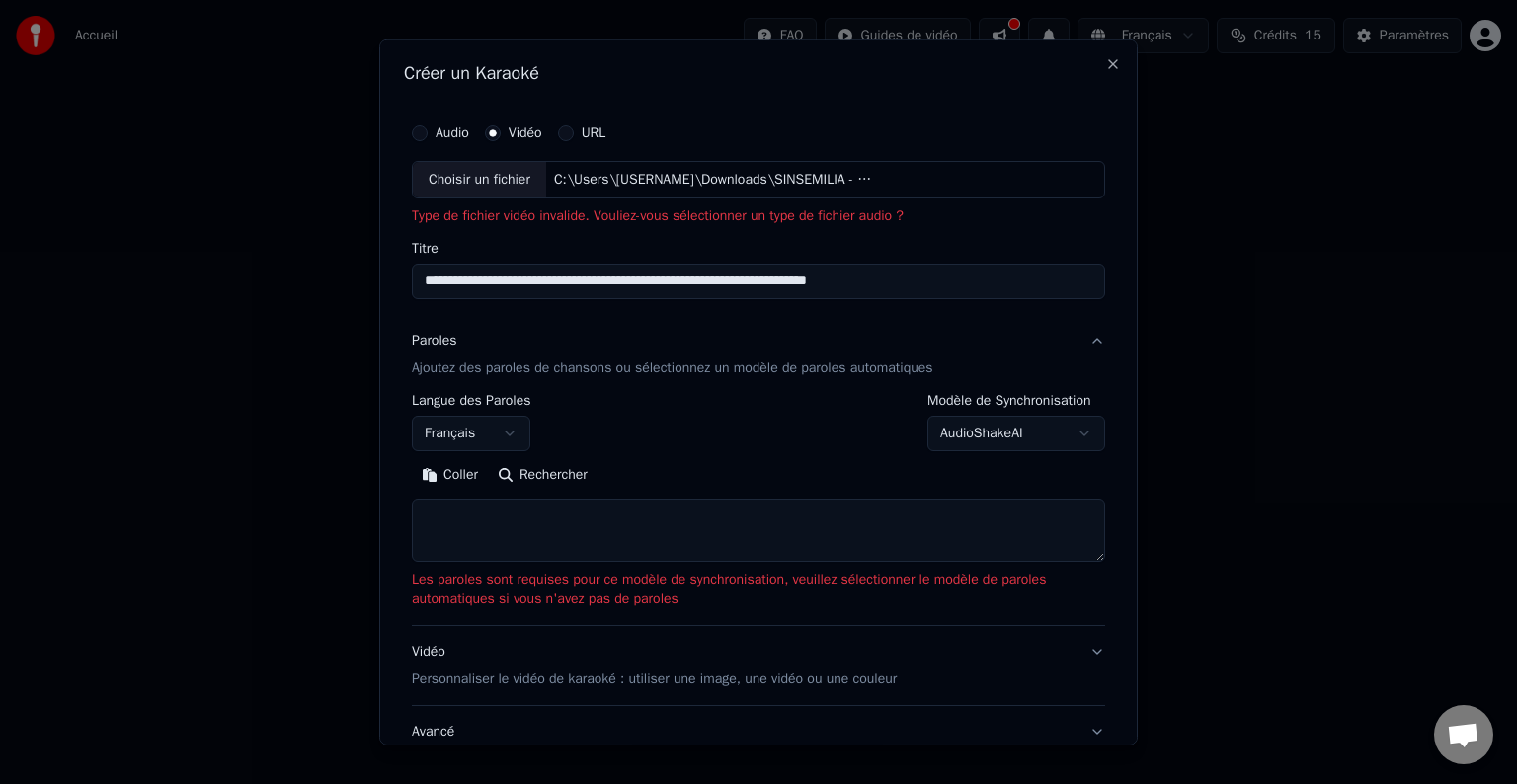 click on "C:\Users\[USERNAME]\Downloads\SINSEMILIA  - Tout Le Bonheur Du Monde - Original version  (Clip Officiel📽️).mp3" at bounding box center [714, 180] 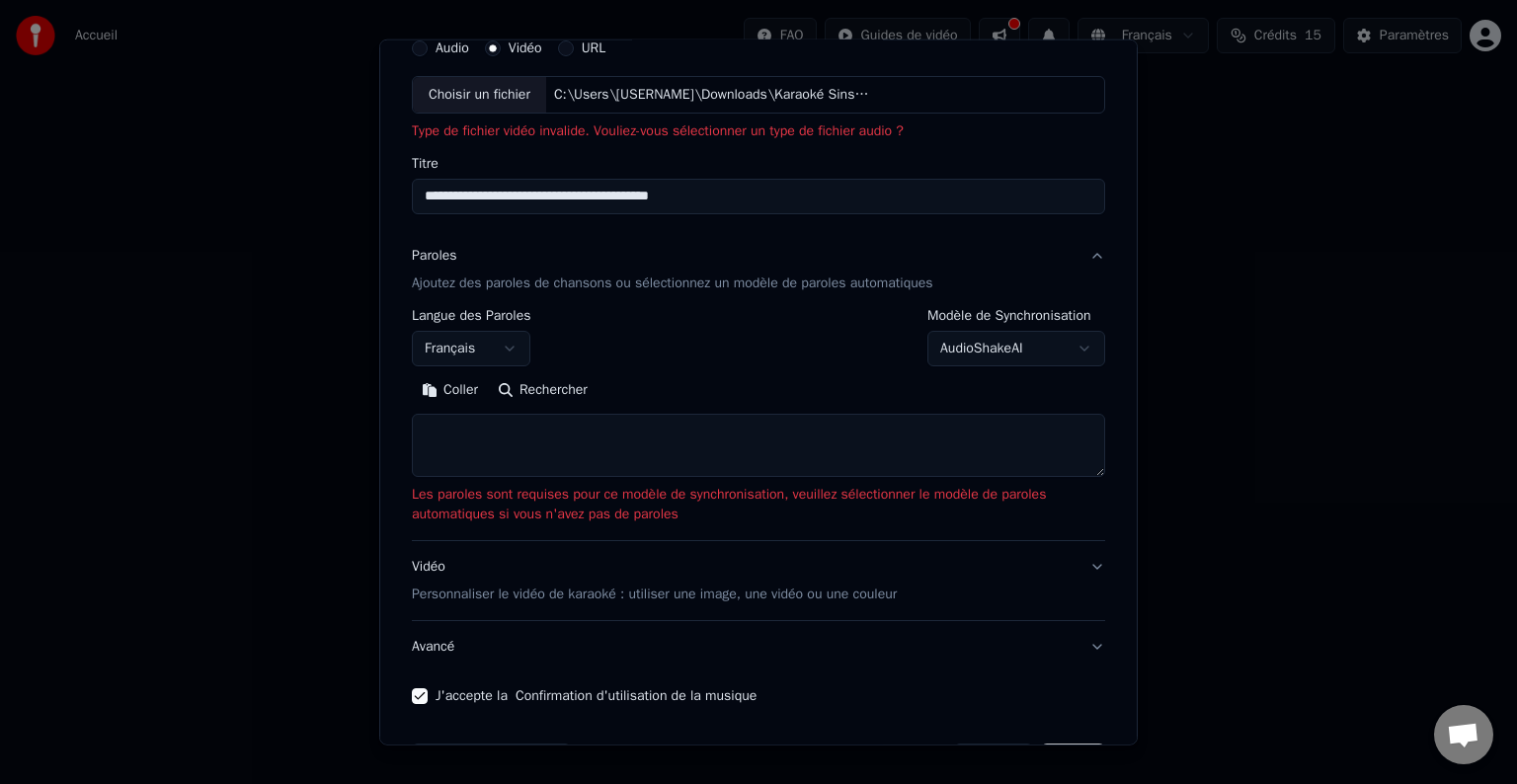 scroll, scrollTop: 150, scrollLeft: 0, axis: vertical 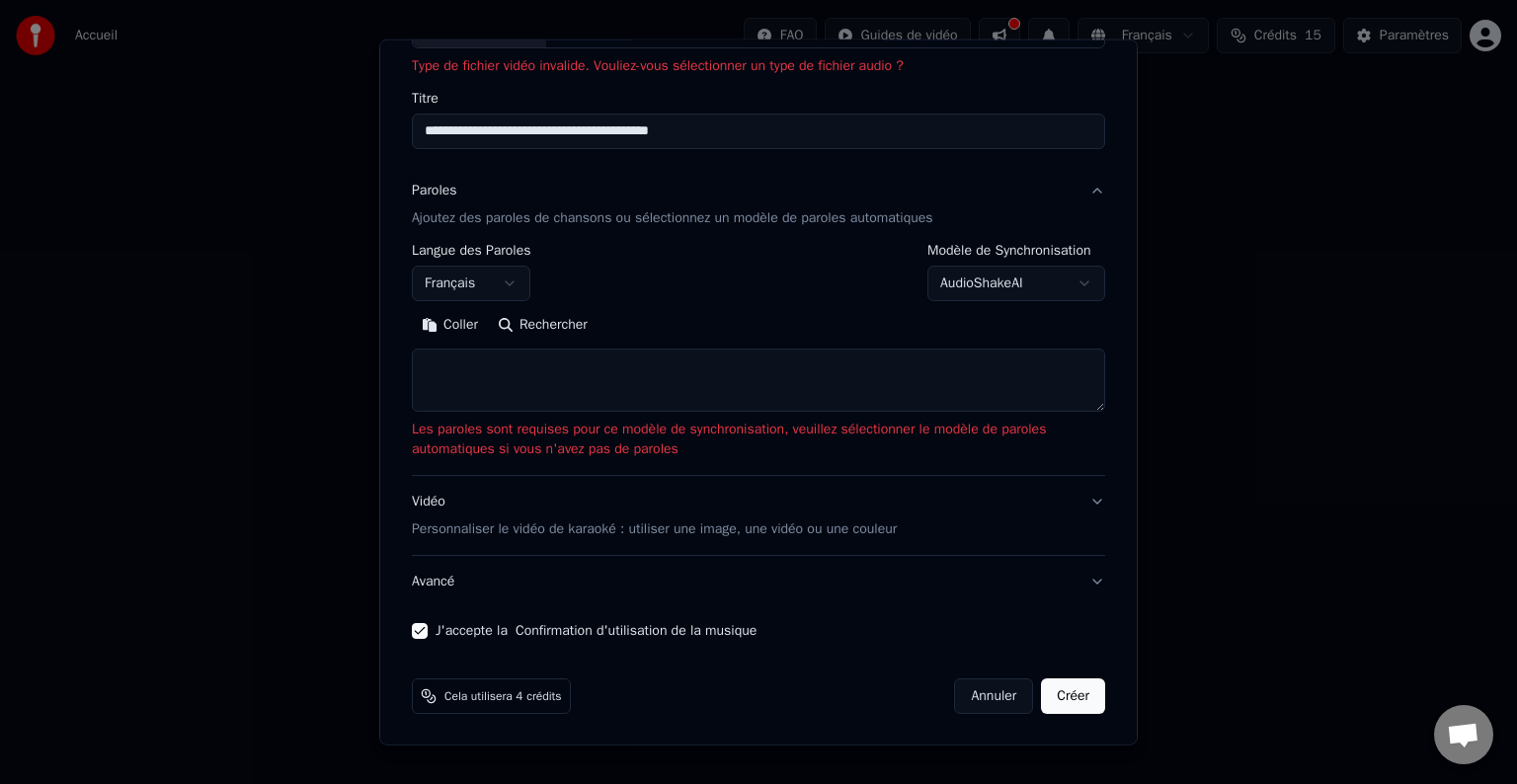 click on "Créer" at bounding box center [1073, 696] 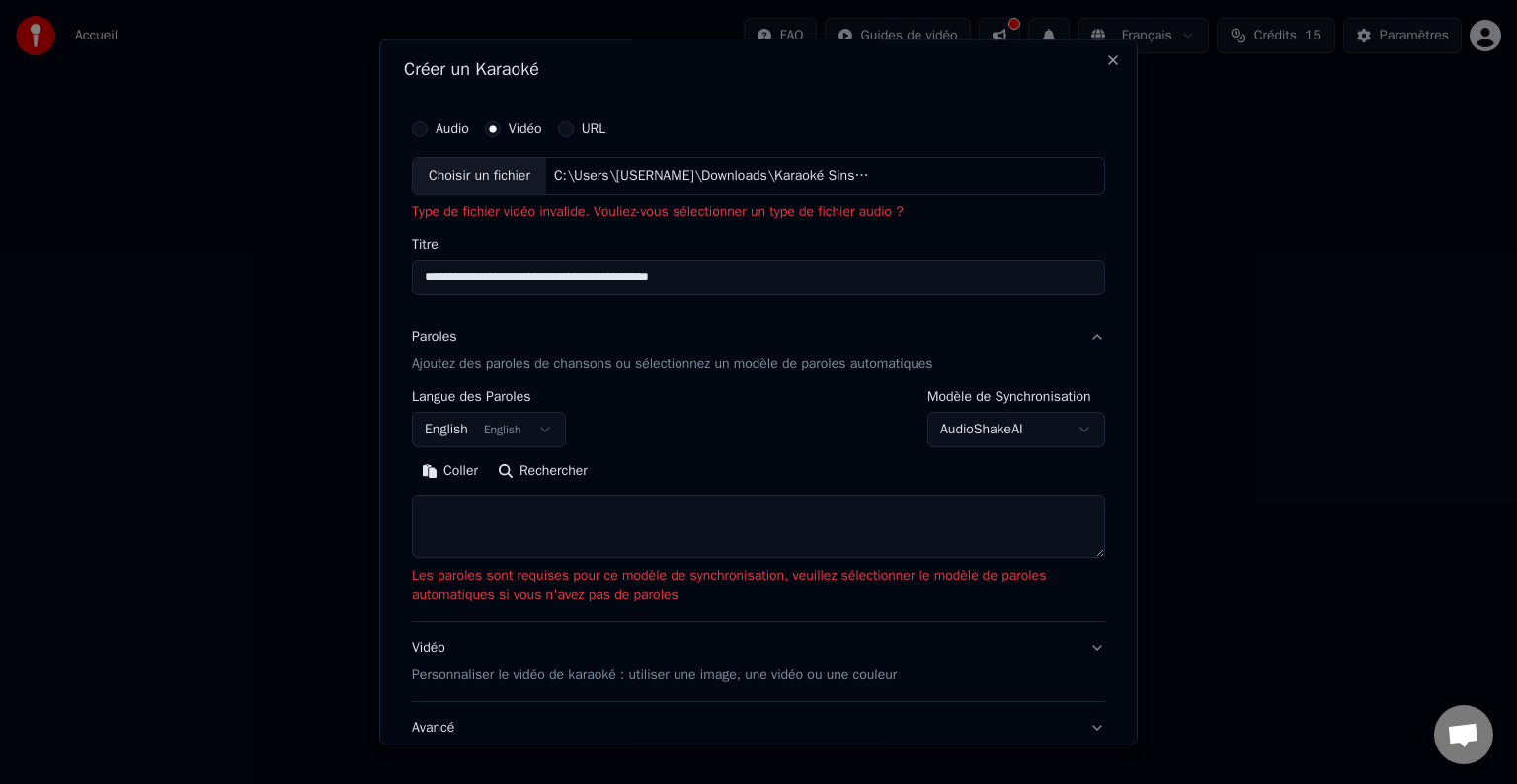 scroll, scrollTop: 0, scrollLeft: 0, axis: both 